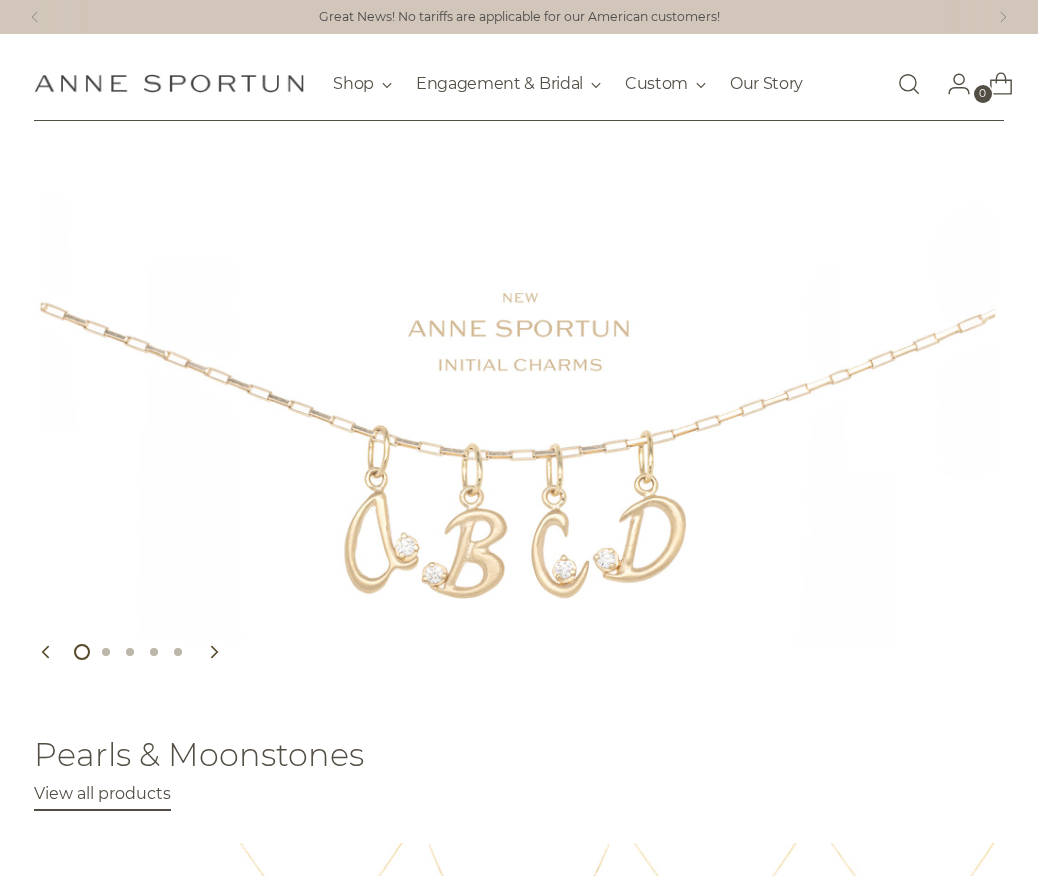 scroll, scrollTop: 0, scrollLeft: 0, axis: both 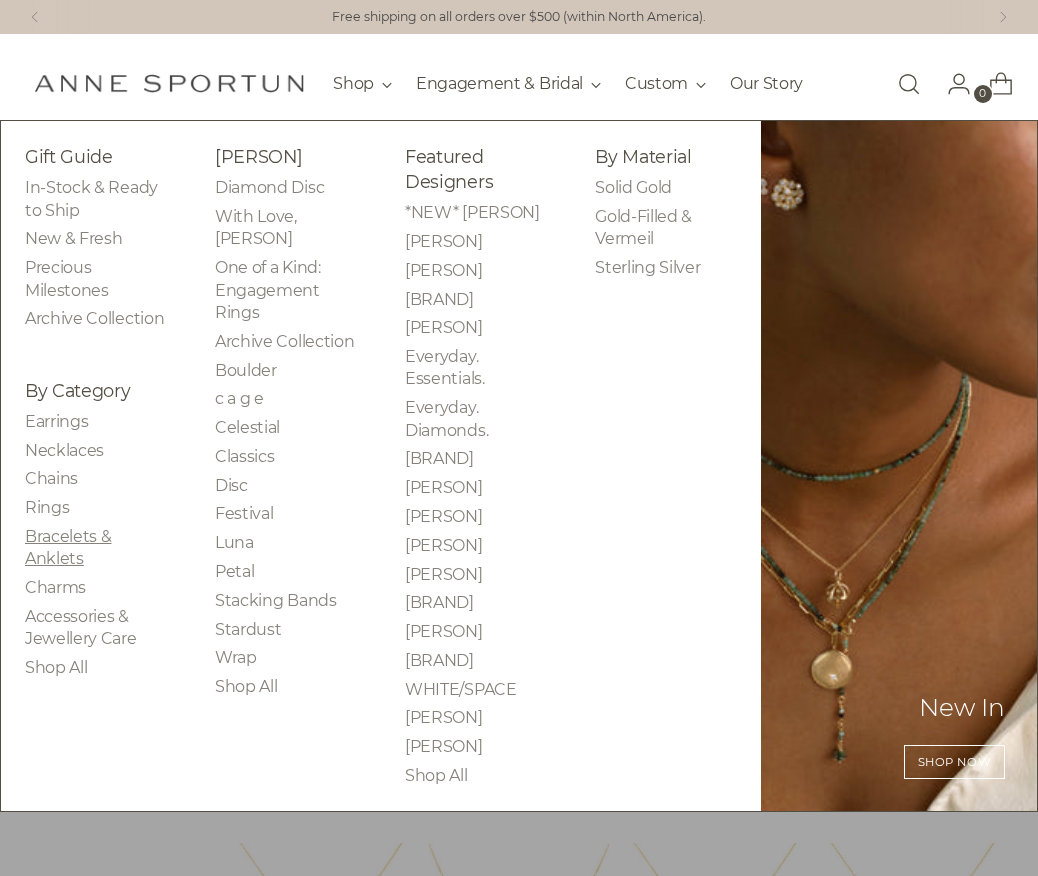 click on "Bracelets & Anklets" at bounding box center [68, 547] 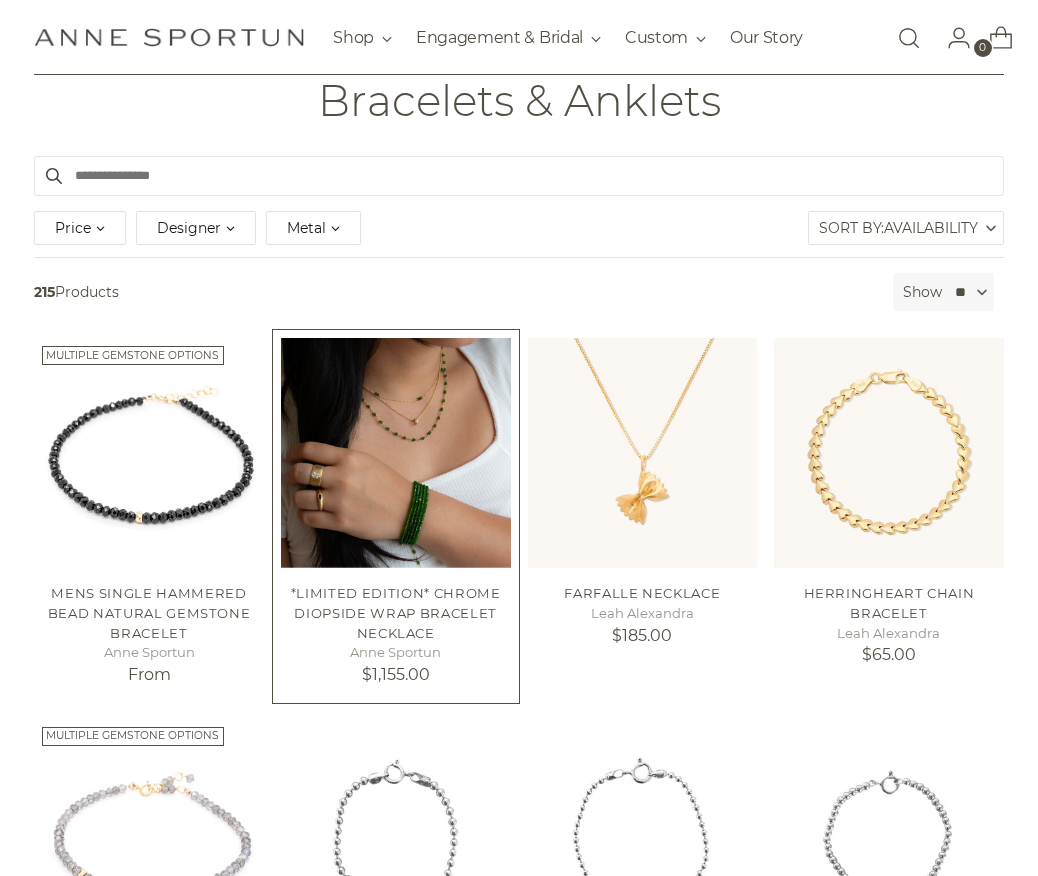 scroll, scrollTop: 140, scrollLeft: 0, axis: vertical 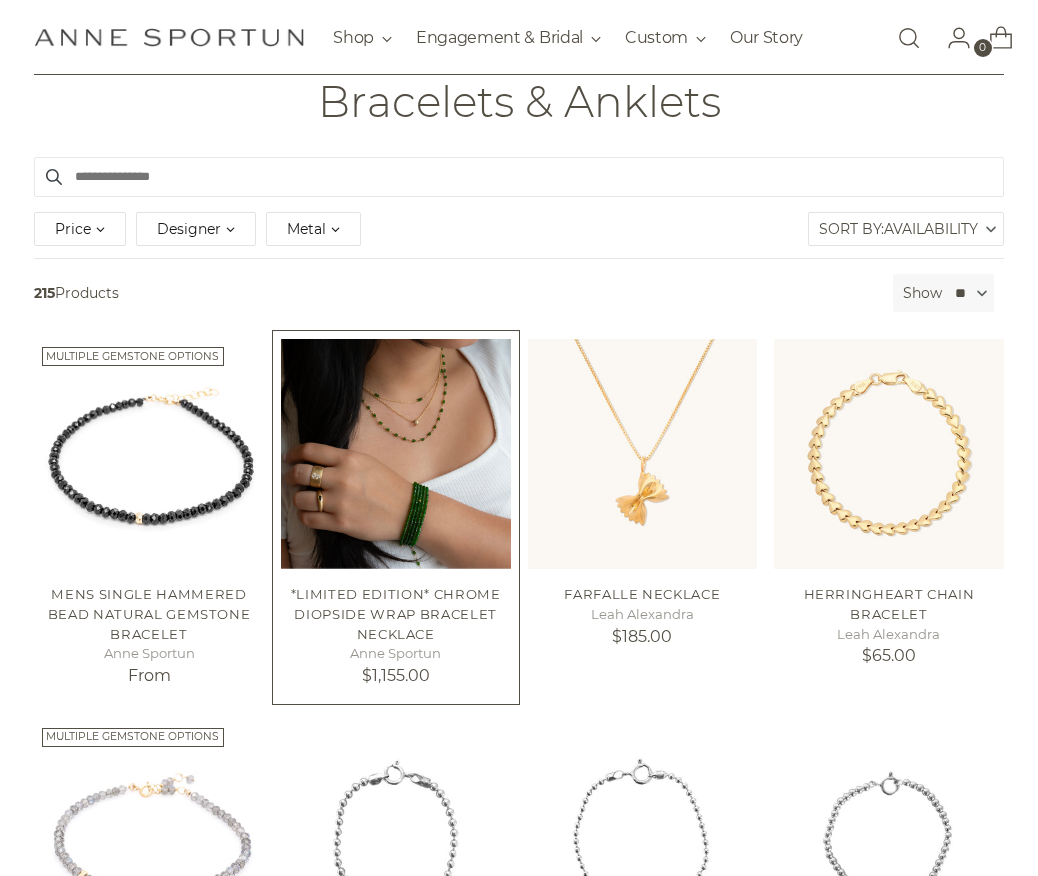 click at bounding box center (396, 454) 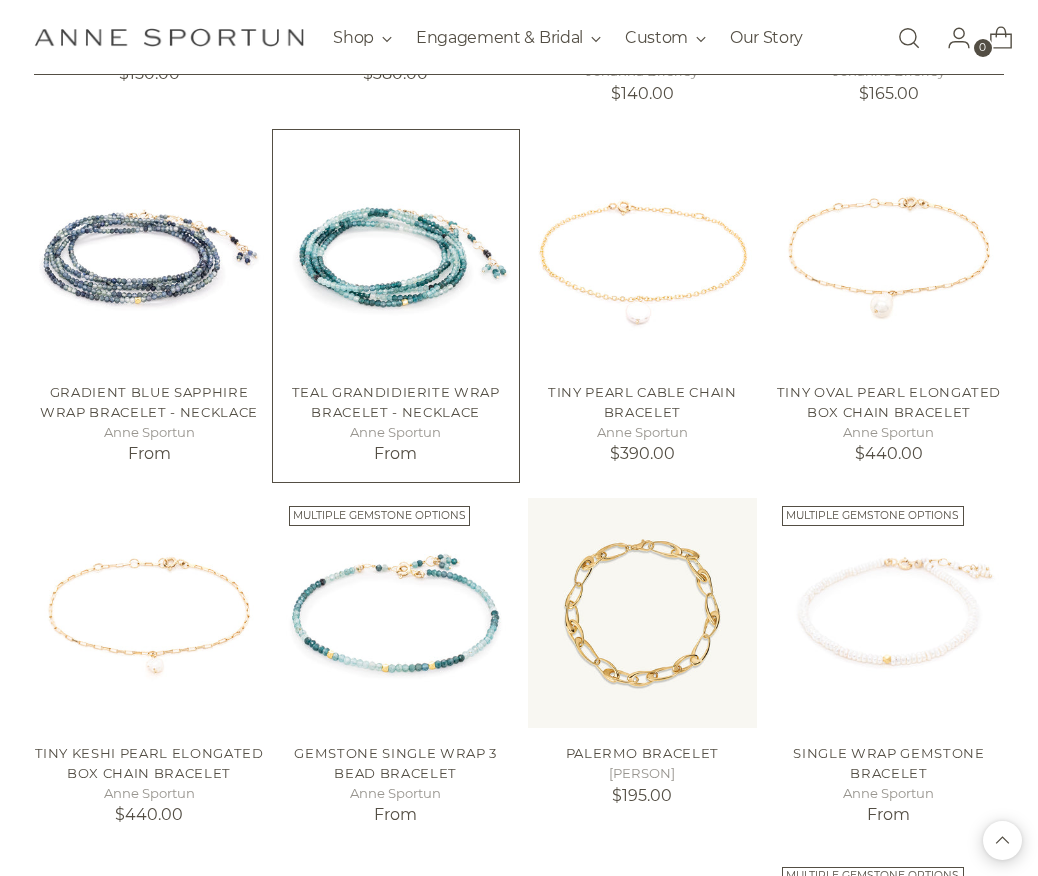 scroll, scrollTop: 1446, scrollLeft: 0, axis: vertical 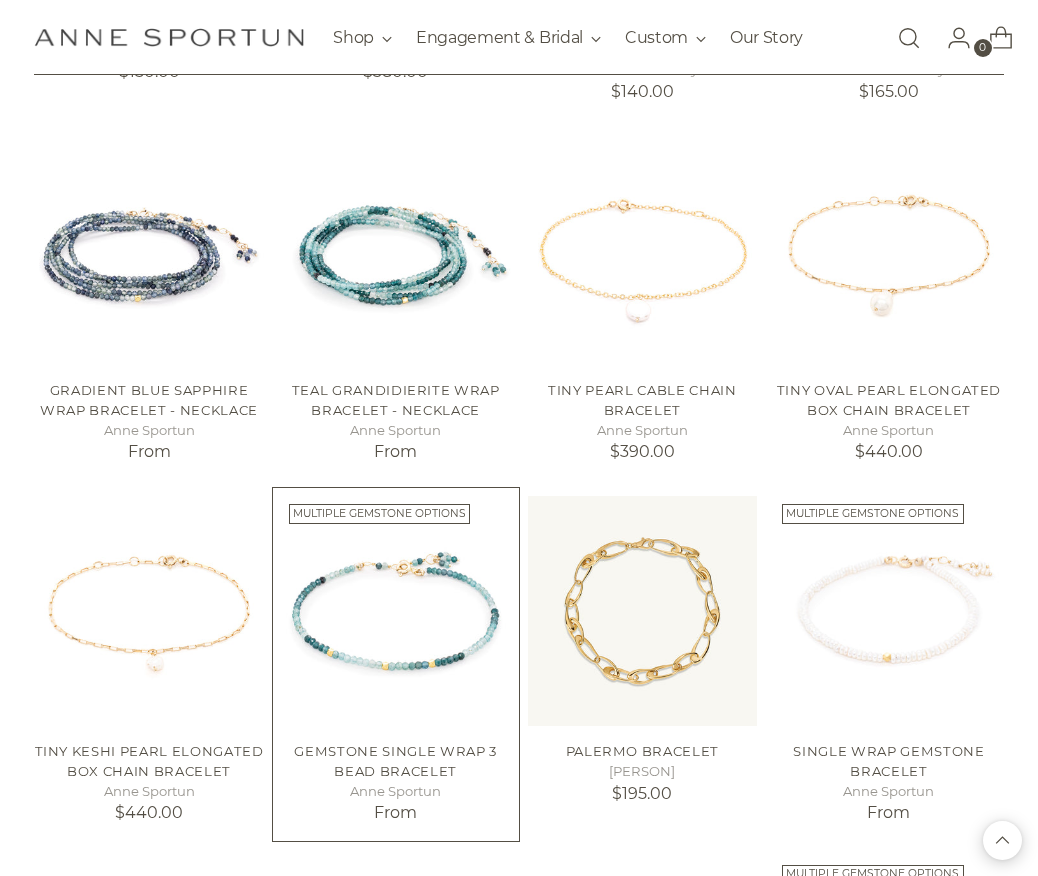 click at bounding box center [0, 0] 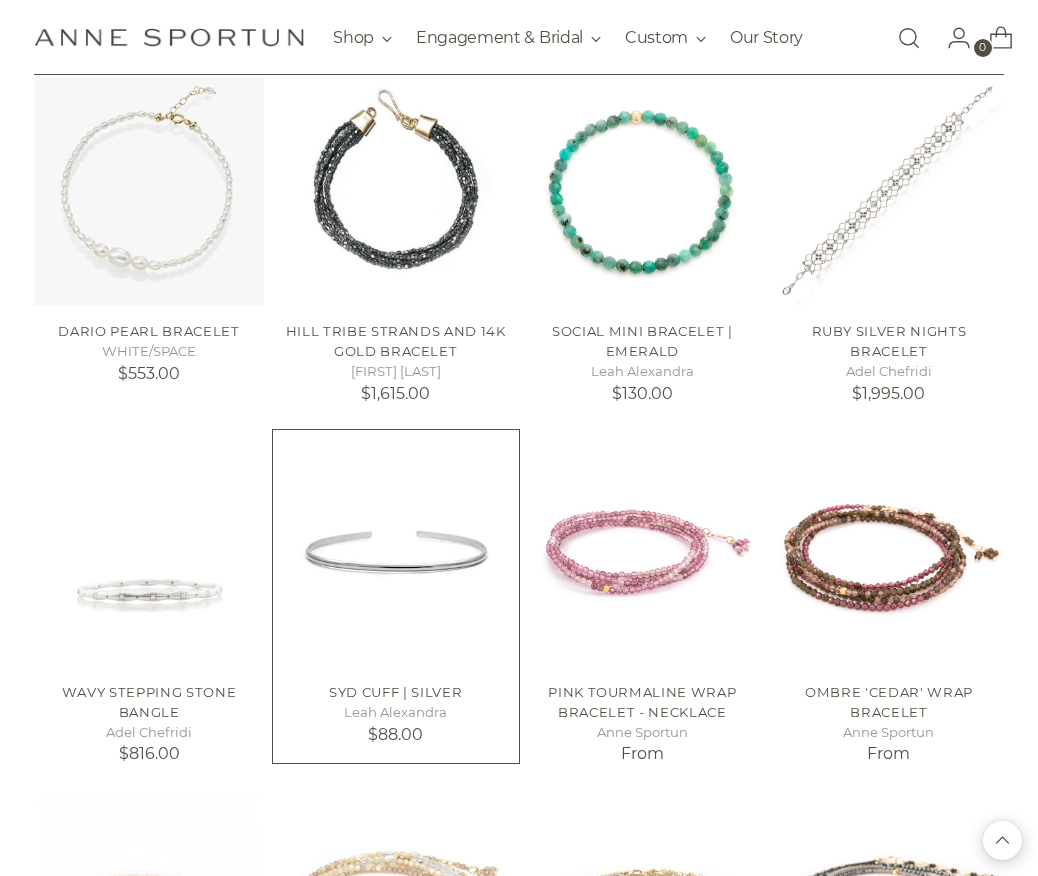 scroll, scrollTop: 3316, scrollLeft: 0, axis: vertical 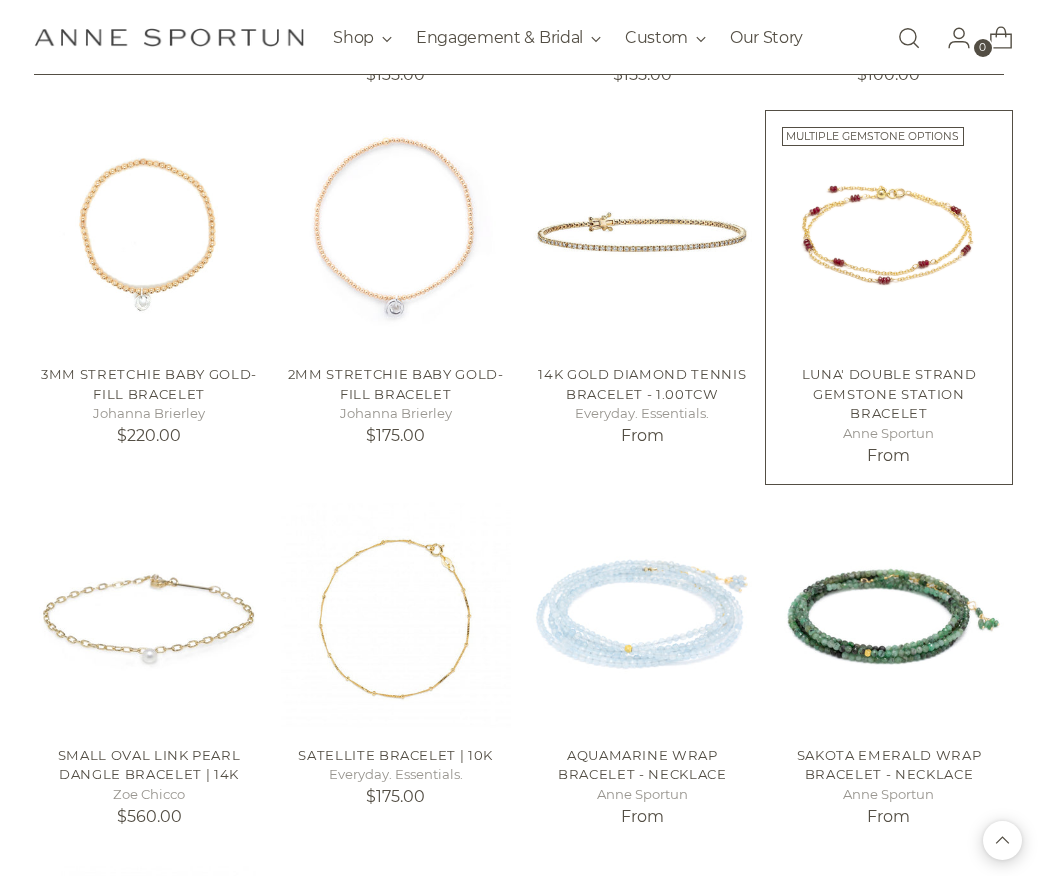 click at bounding box center (0, 0) 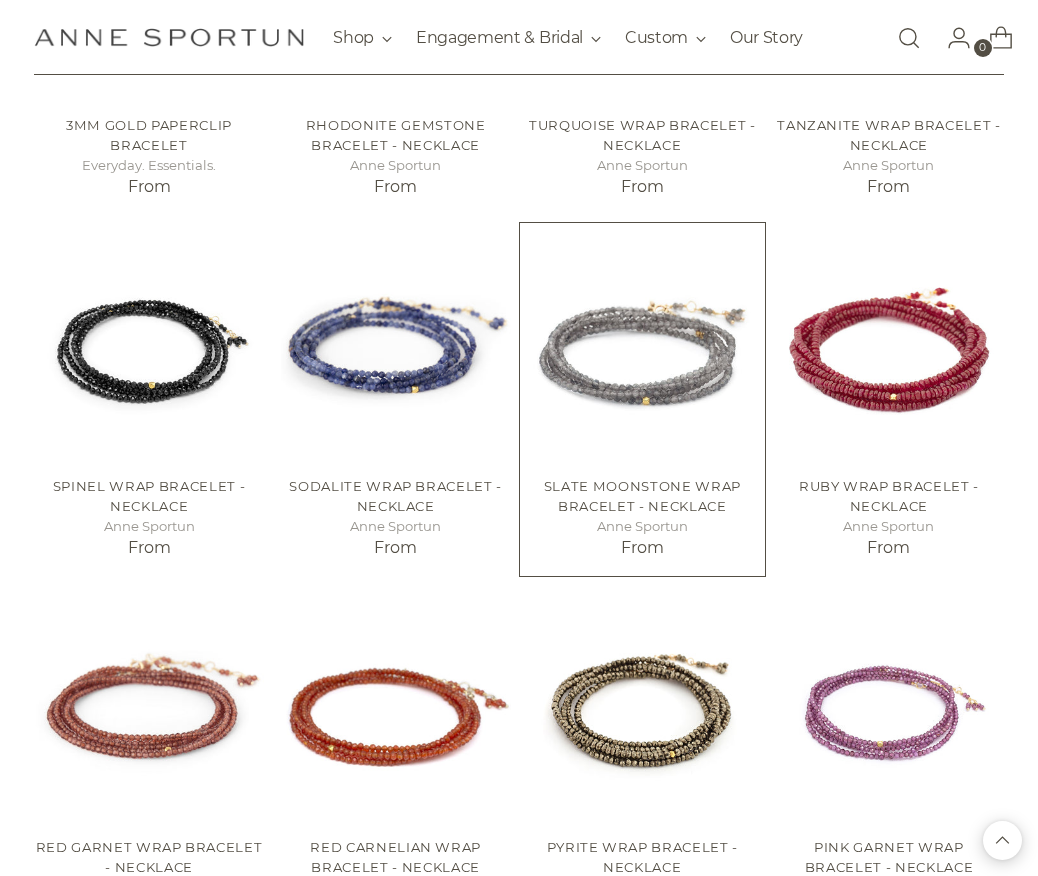 scroll, scrollTop: 11216, scrollLeft: 0, axis: vertical 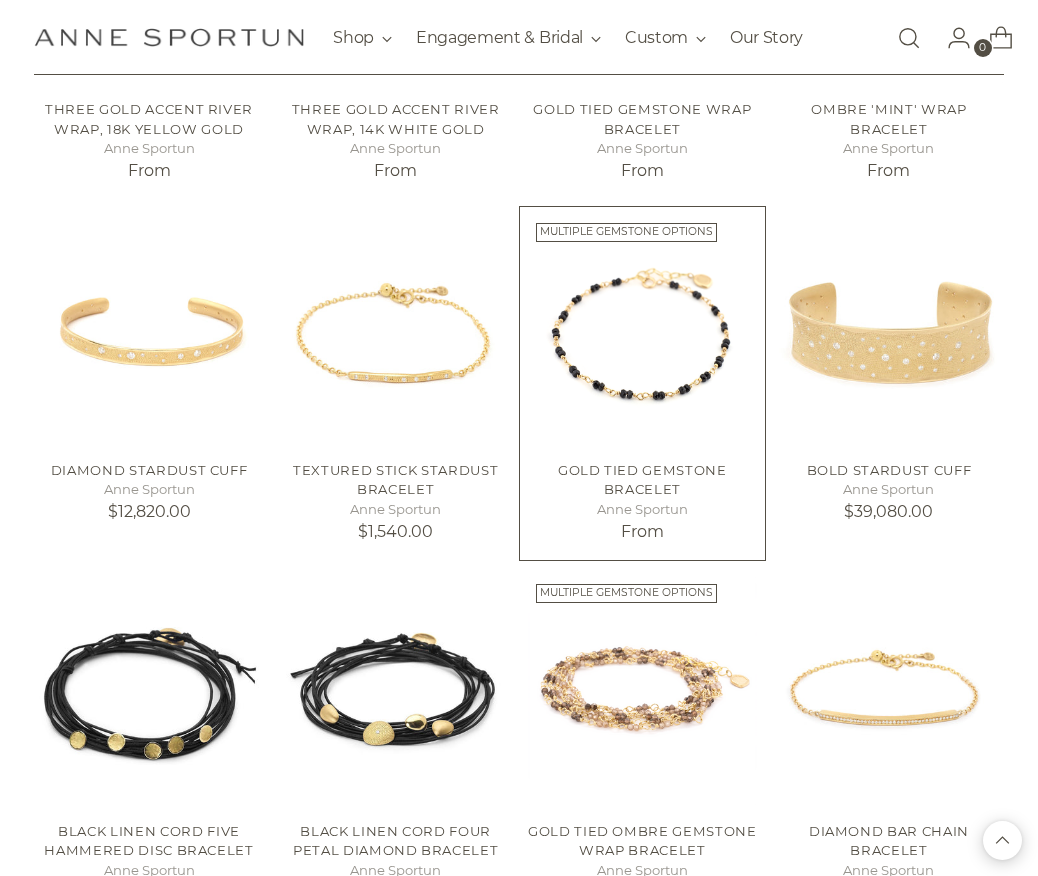click at bounding box center (0, 0) 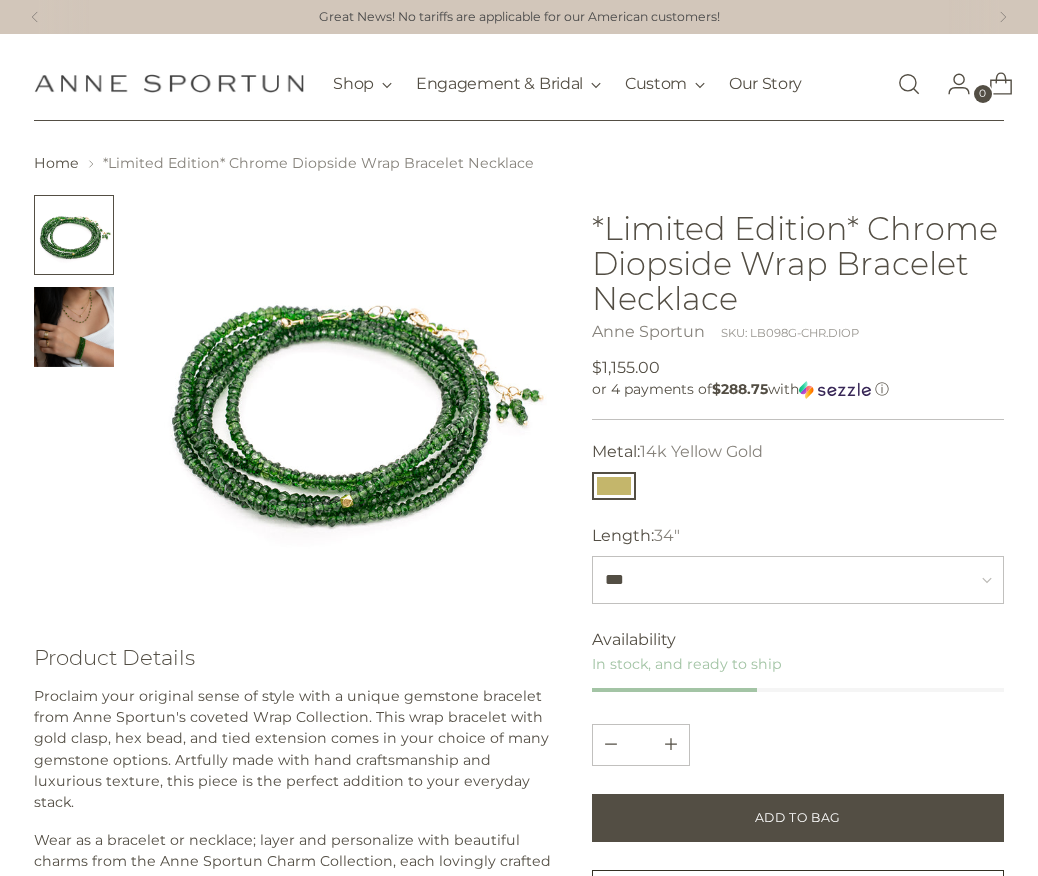 scroll, scrollTop: 0, scrollLeft: 0, axis: both 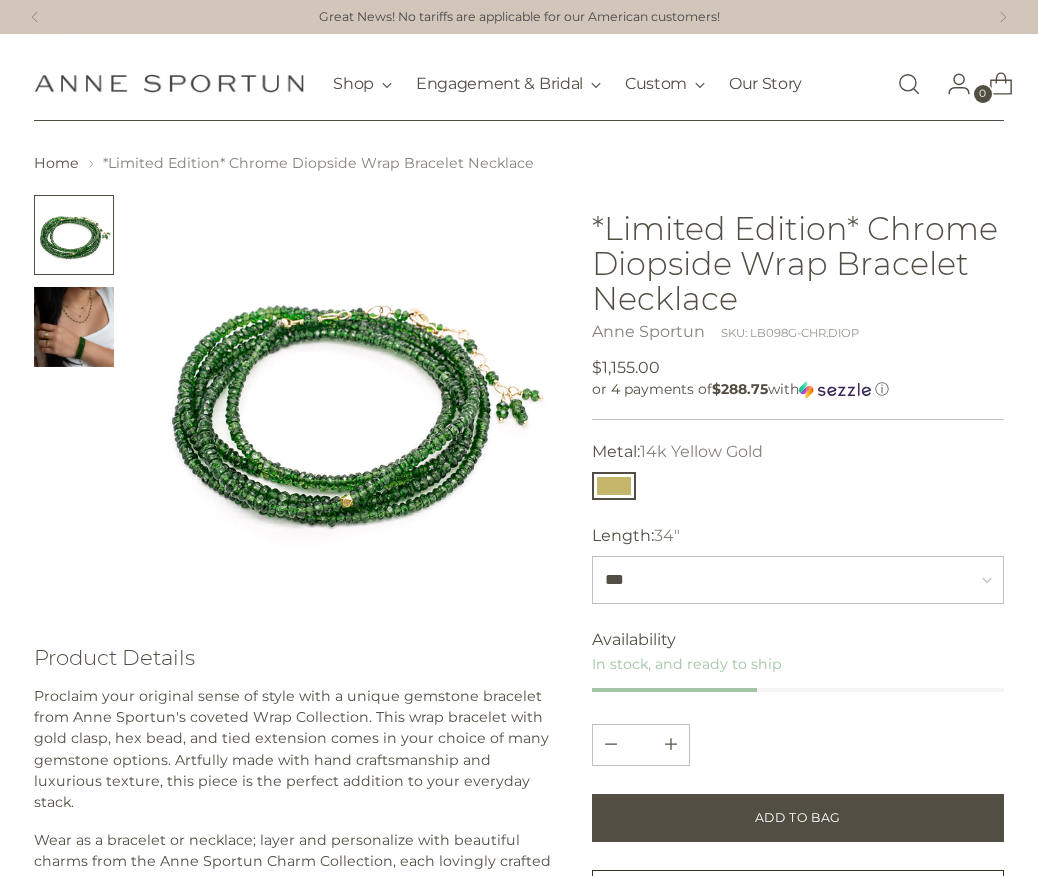 click at bounding box center [74, 327] 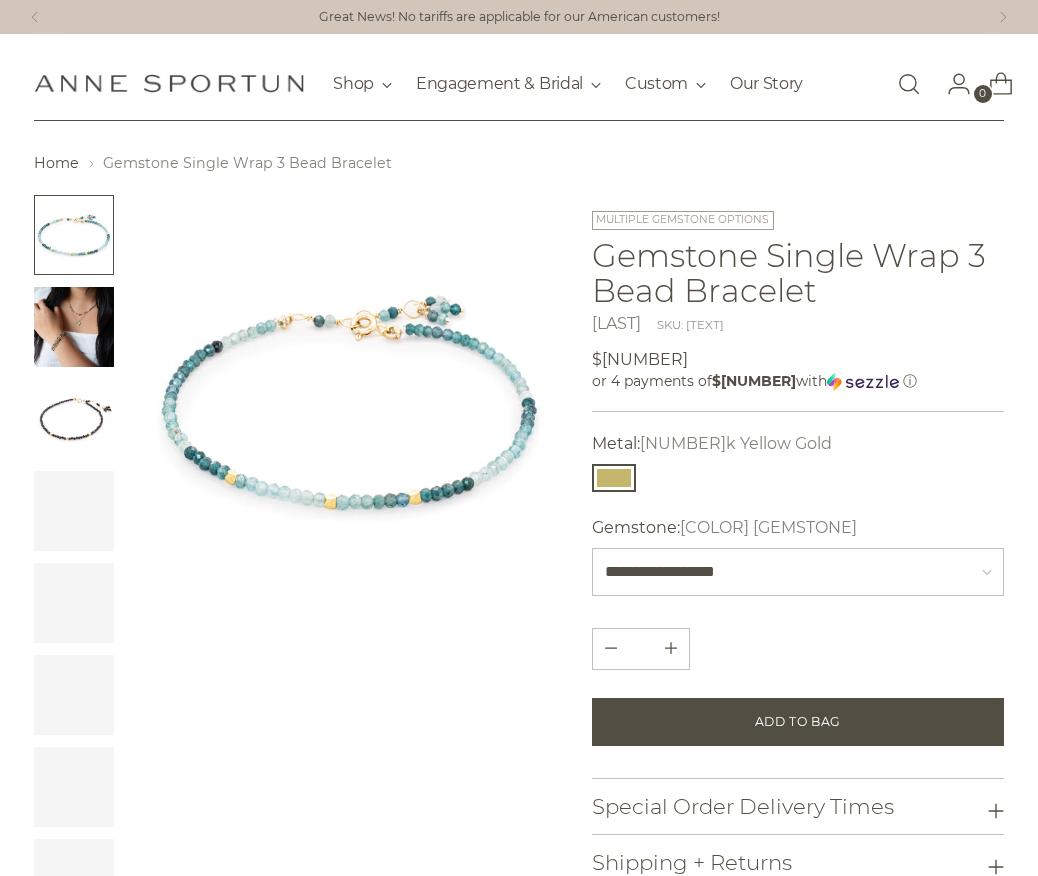 scroll, scrollTop: 0, scrollLeft: 0, axis: both 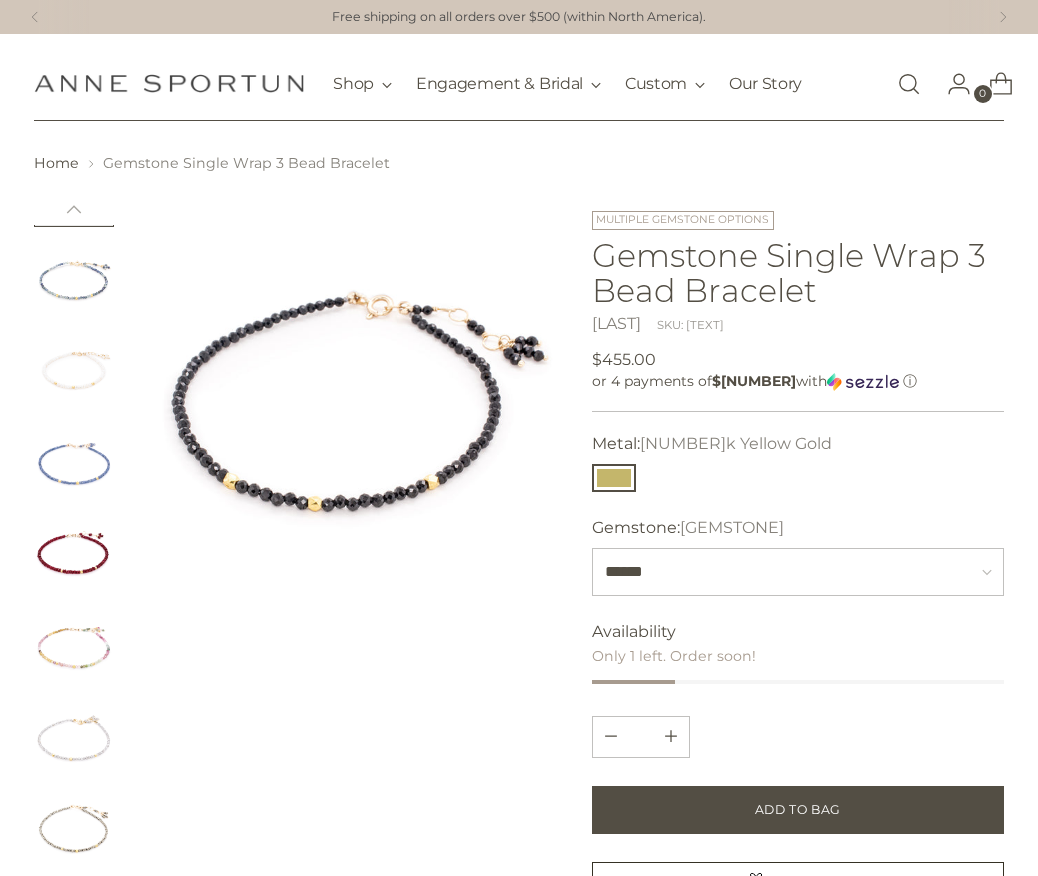 click at bounding box center (74, 555) 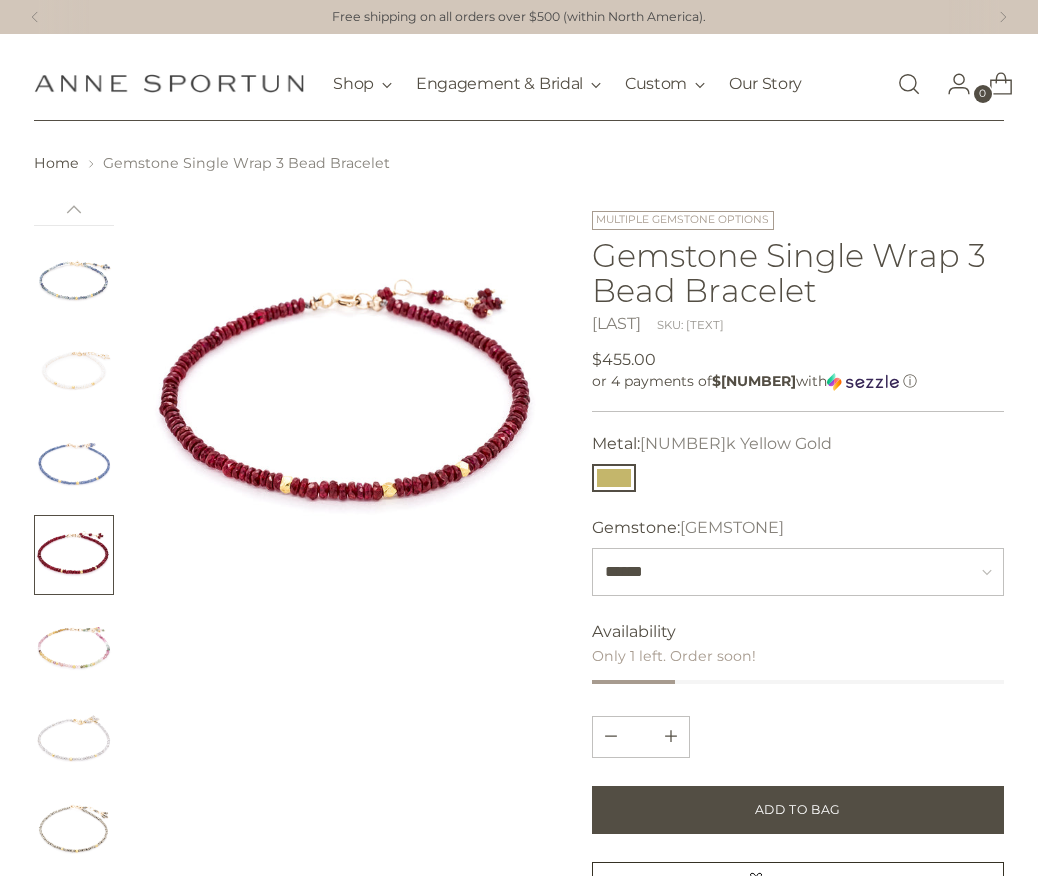 click at bounding box center [74, 555] 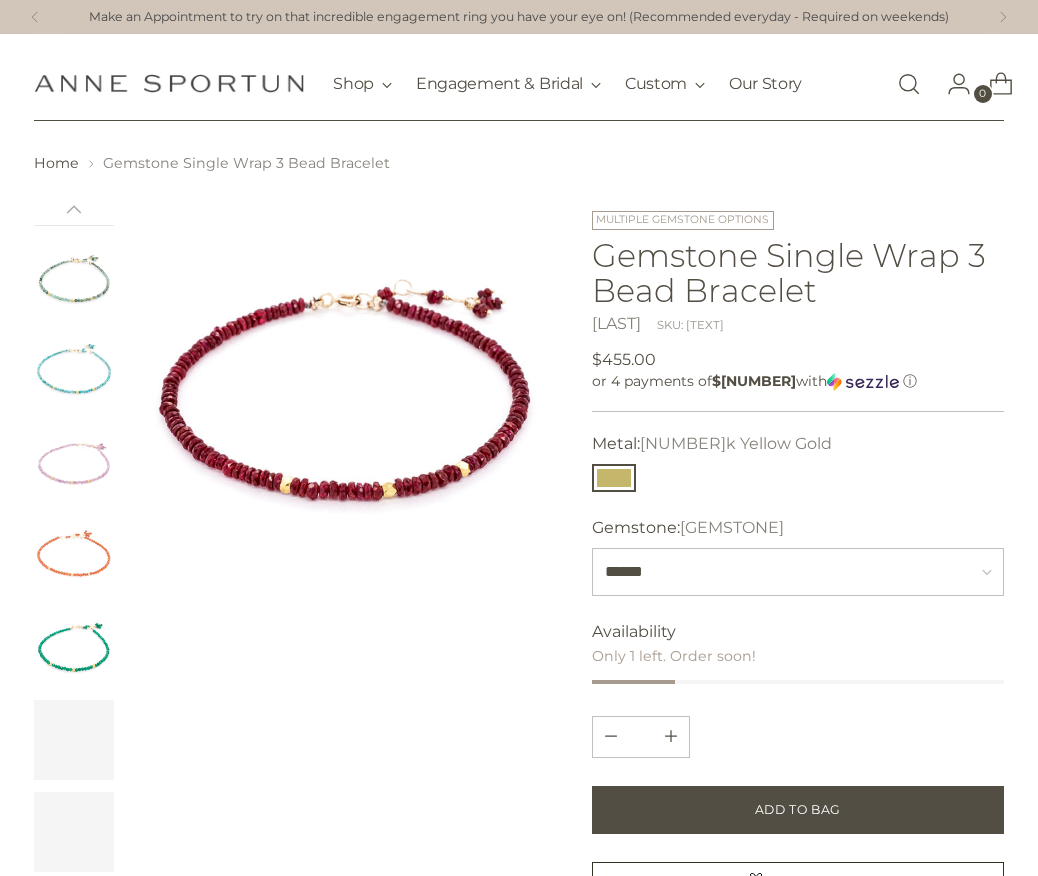 scroll, scrollTop: 1069, scrollLeft: 0, axis: vertical 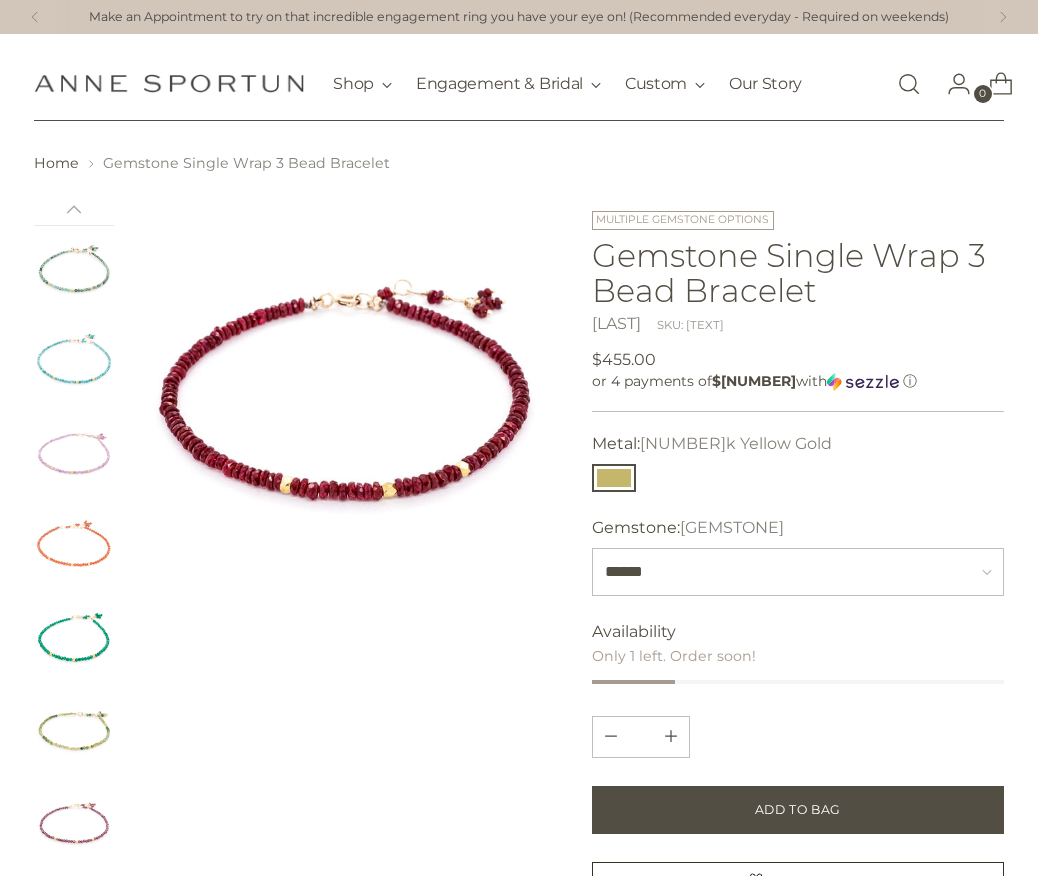 click at bounding box center [74, 546] 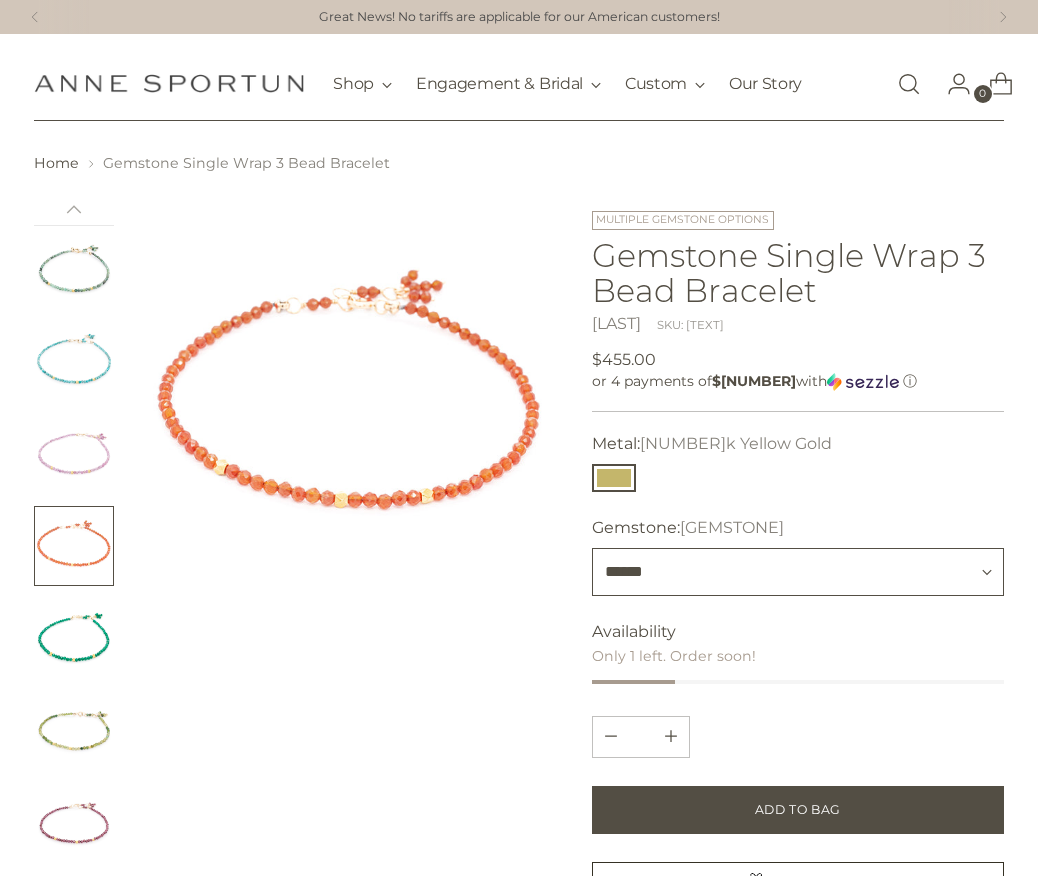 select on "****" 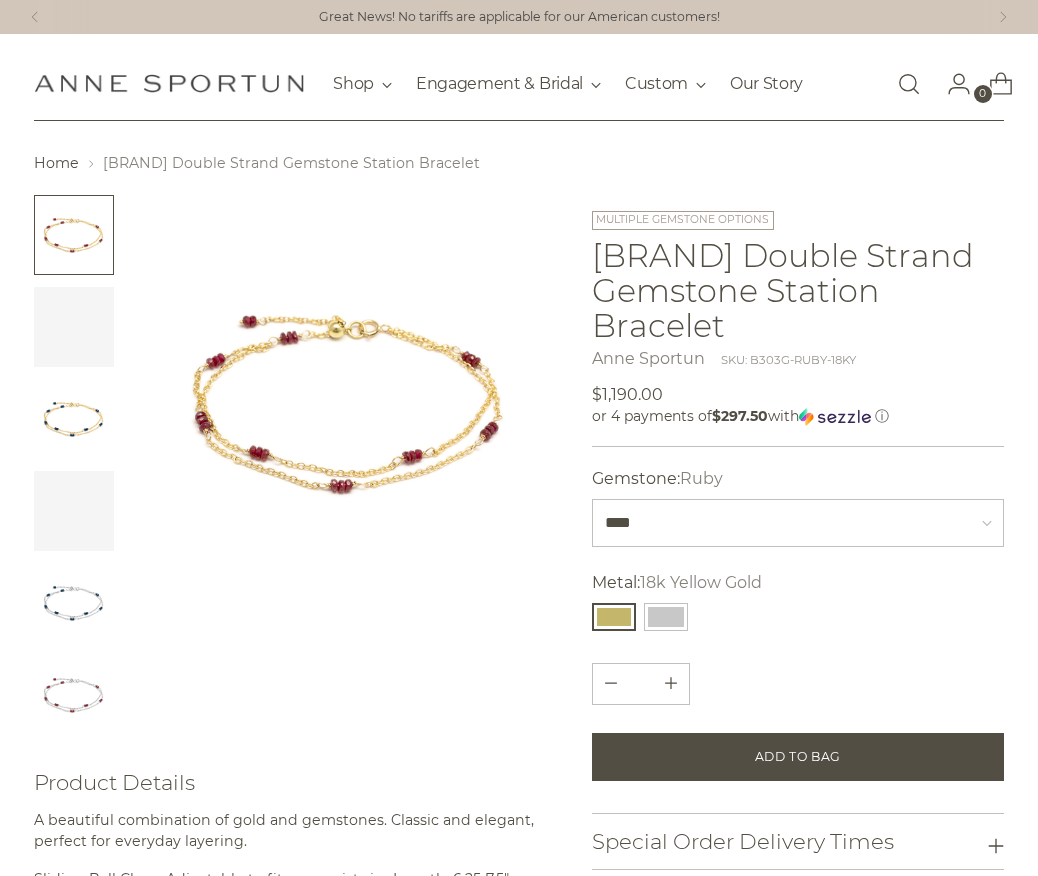 scroll, scrollTop: 0, scrollLeft: 0, axis: both 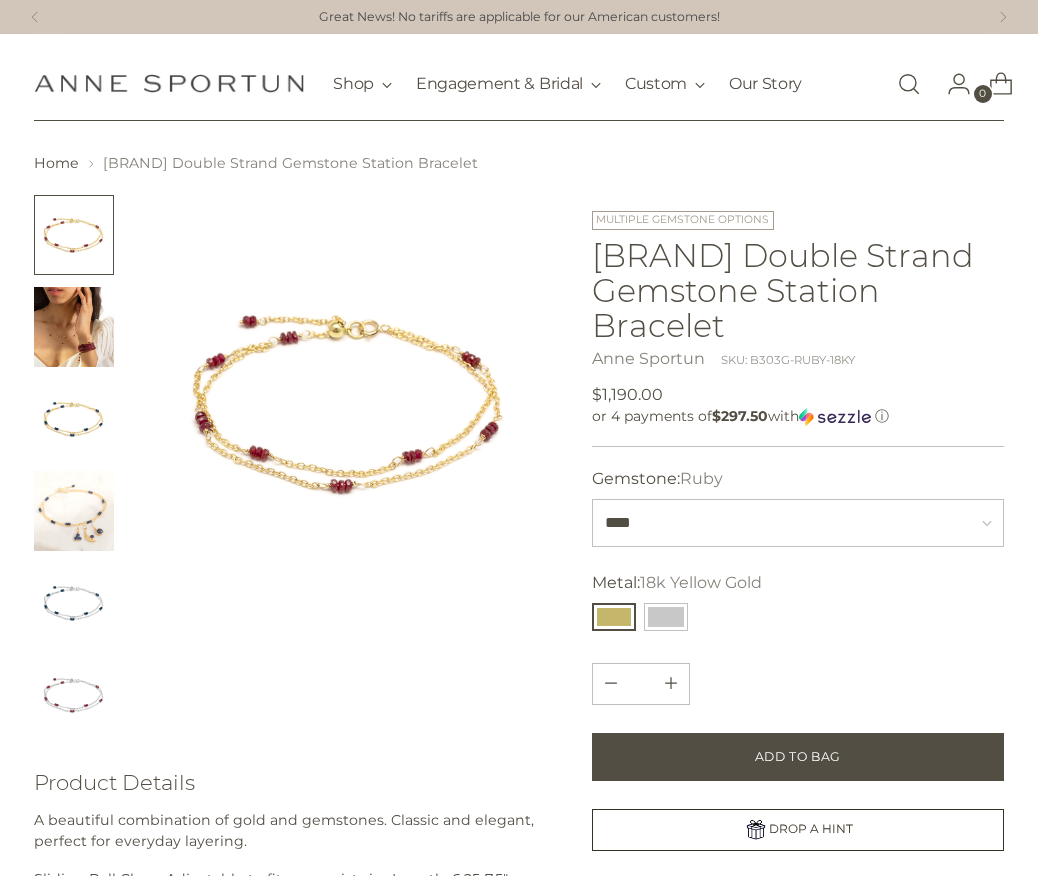 click at bounding box center [74, 695] 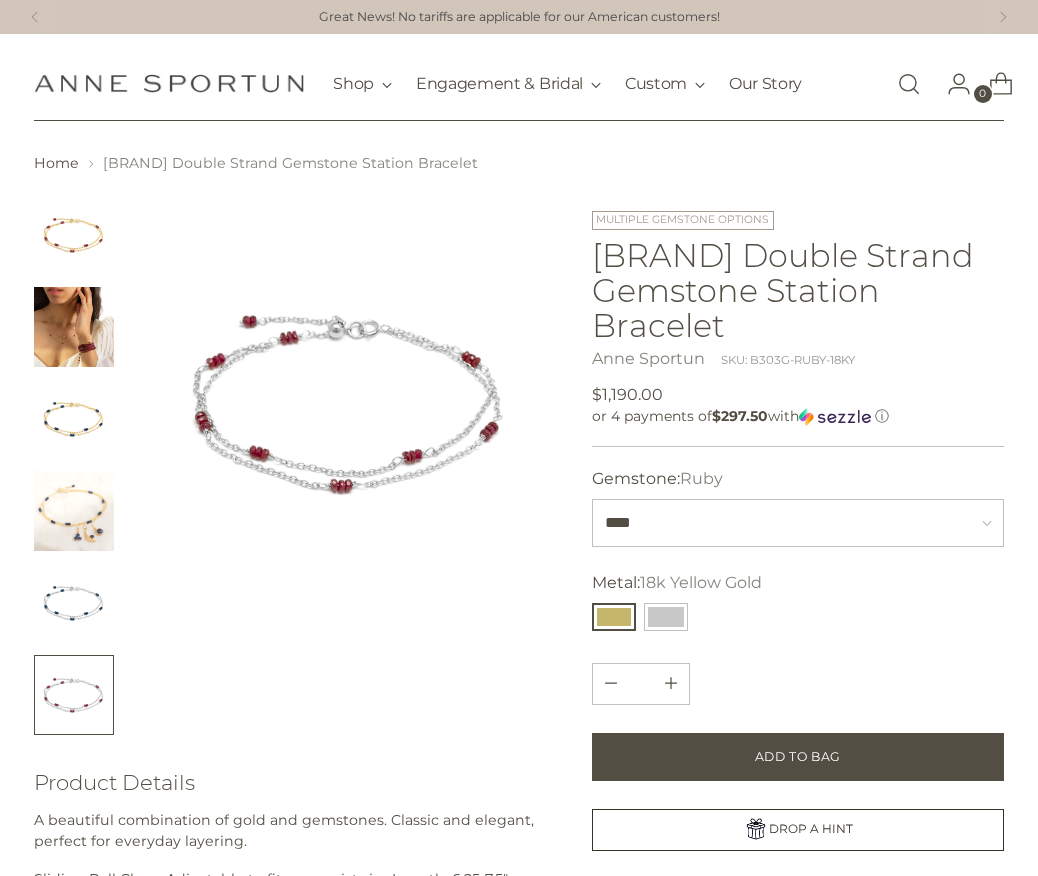 click at bounding box center (74, 327) 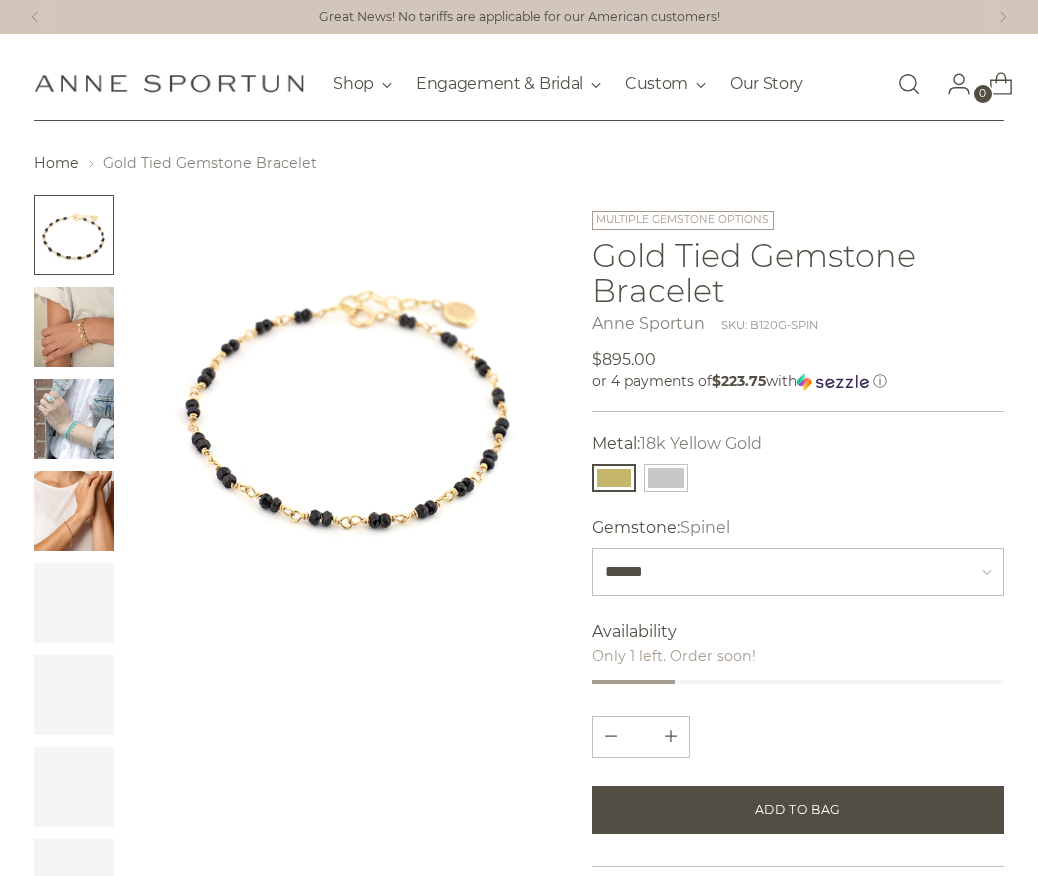 scroll, scrollTop: 0, scrollLeft: 0, axis: both 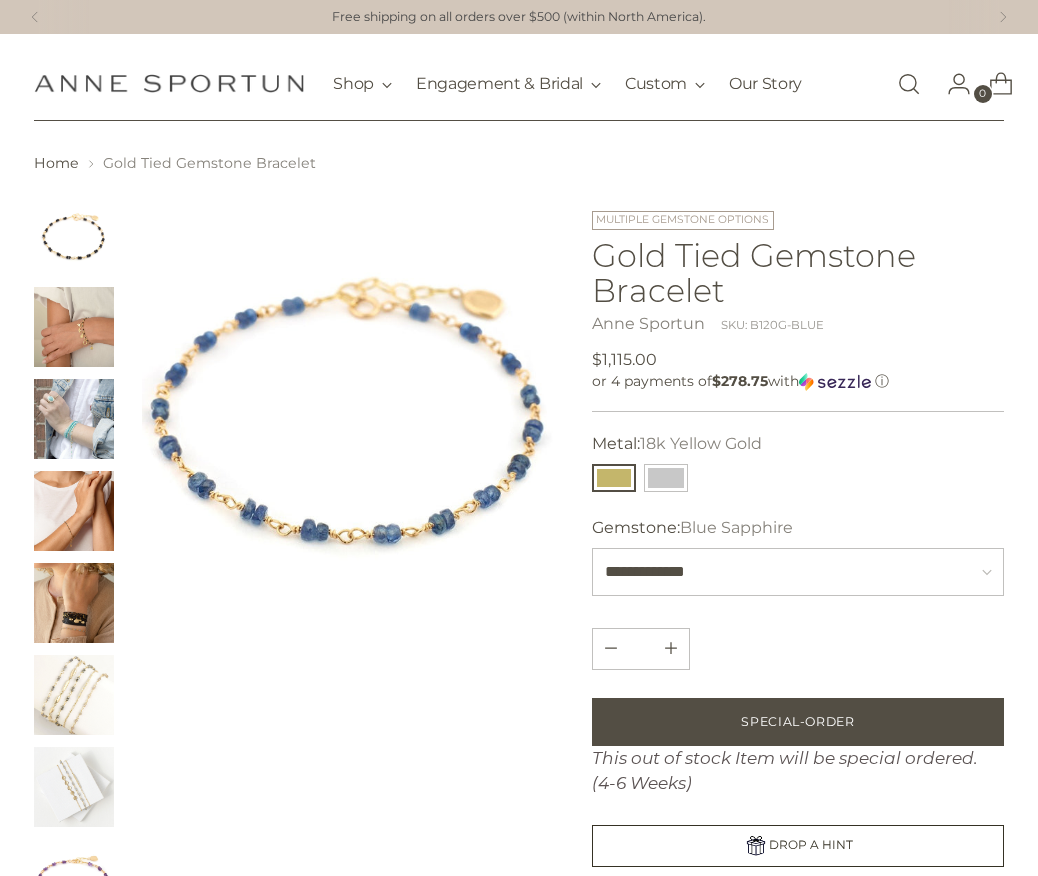 click at bounding box center [74, 327] 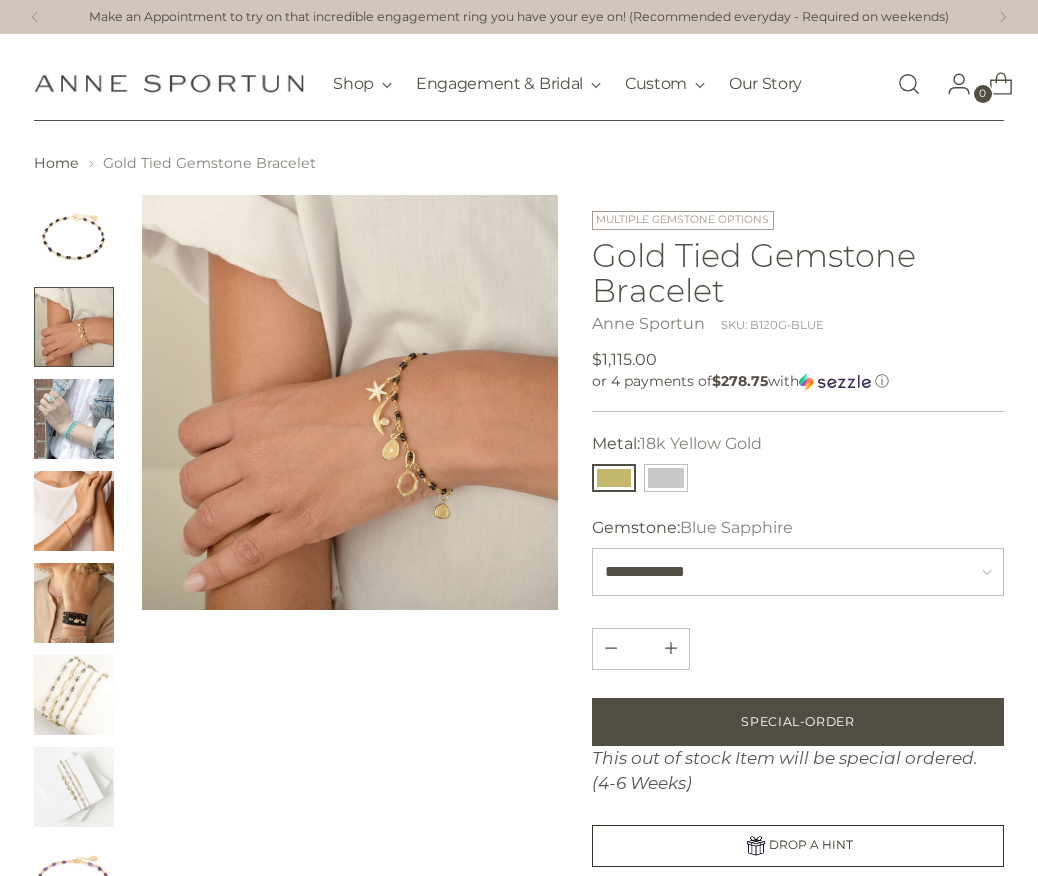 click at bounding box center [74, 419] 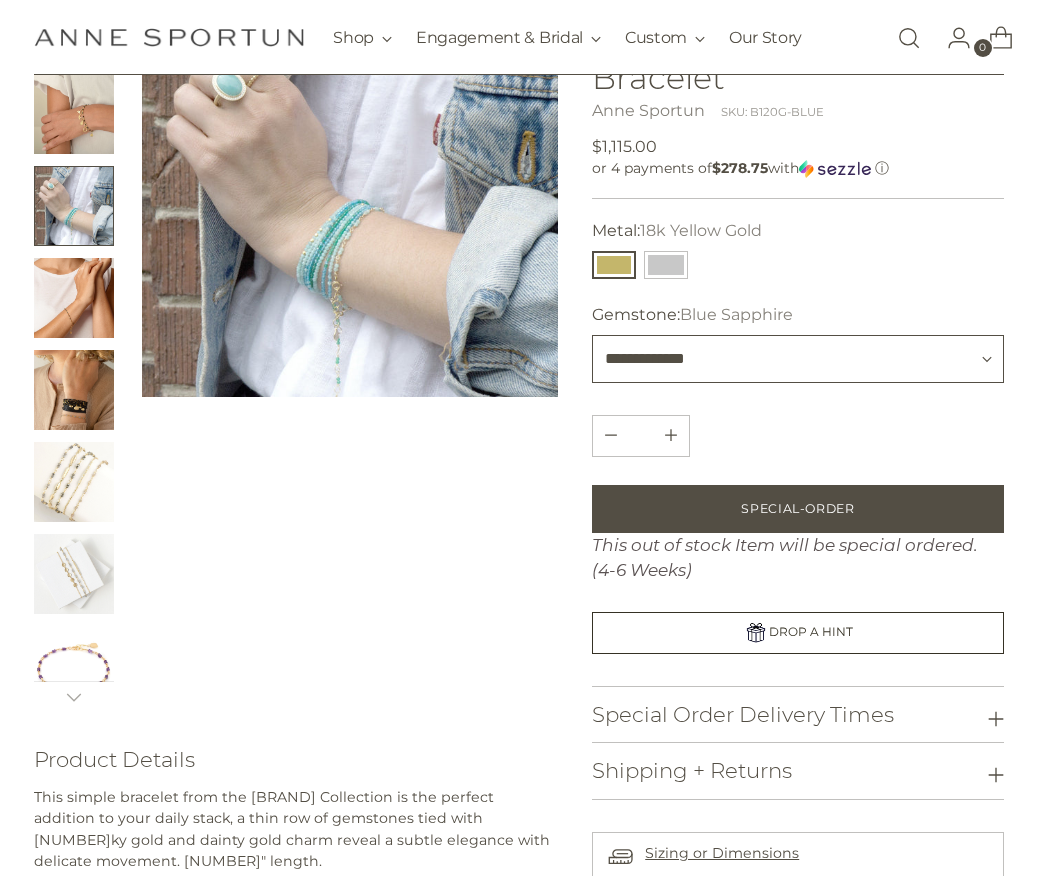 scroll, scrollTop: 241, scrollLeft: 0, axis: vertical 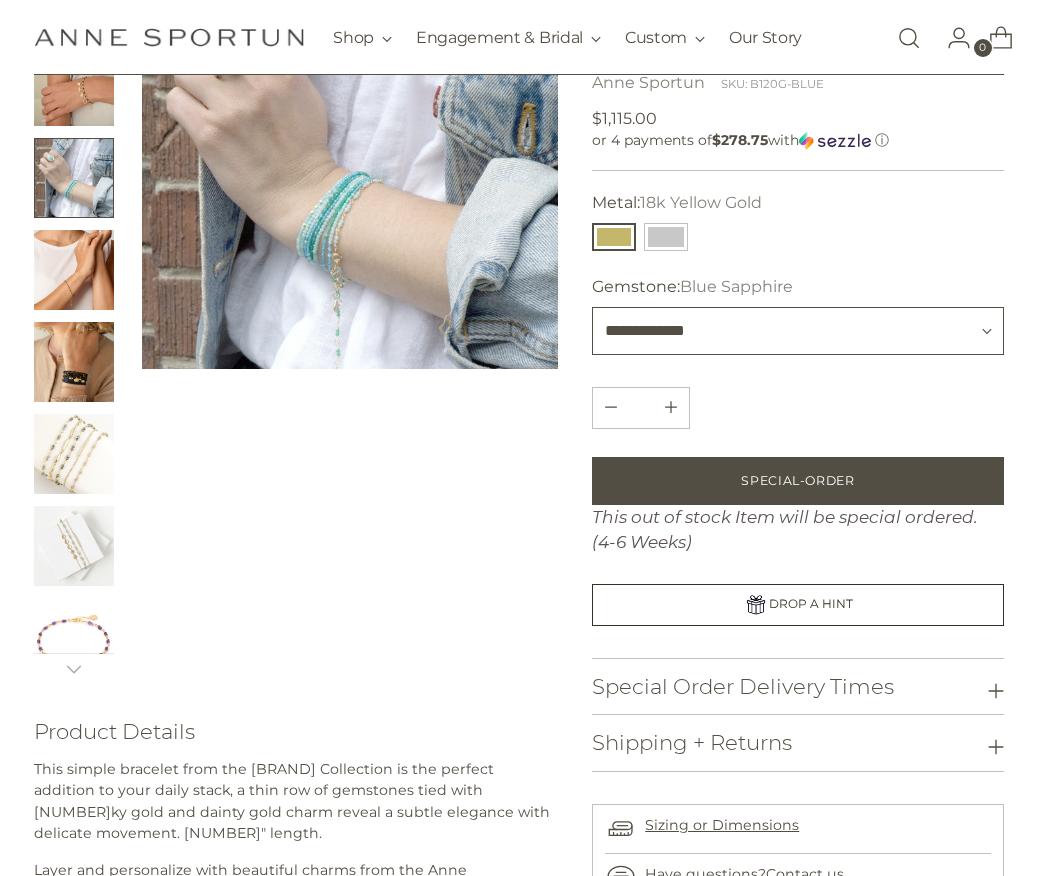 select on "**********" 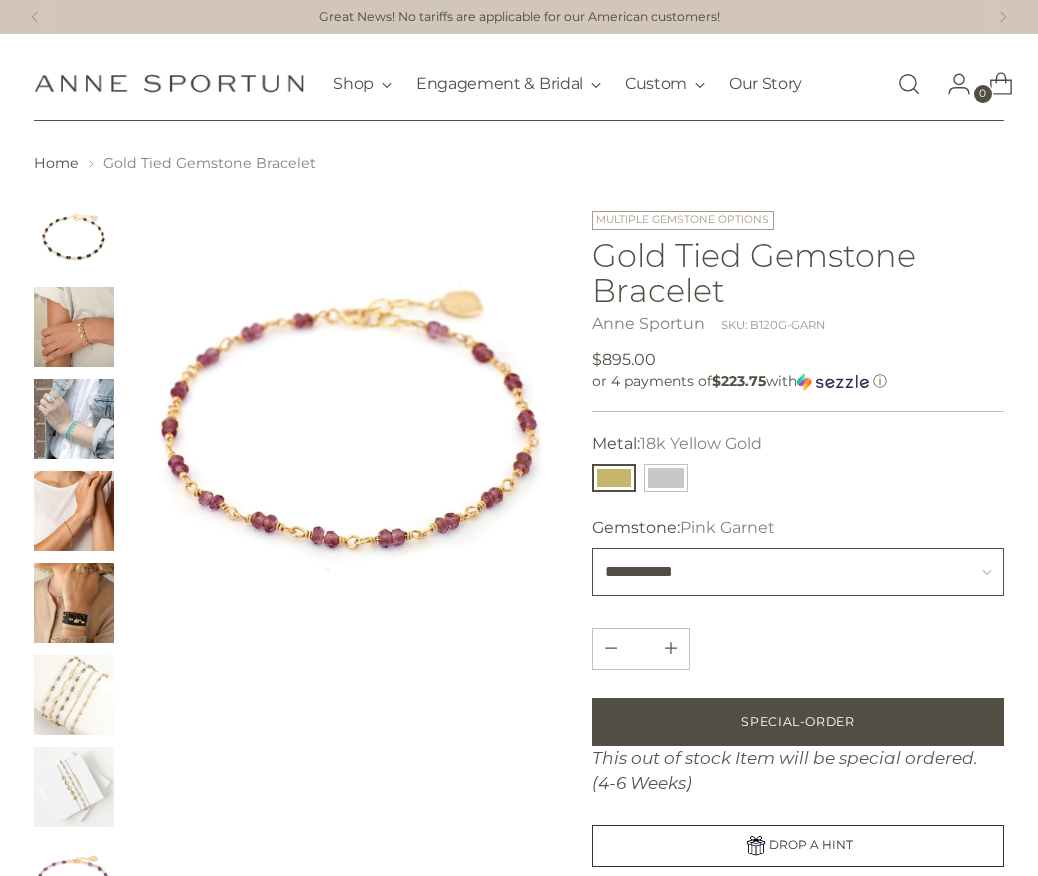 scroll, scrollTop: 0, scrollLeft: 0, axis: both 